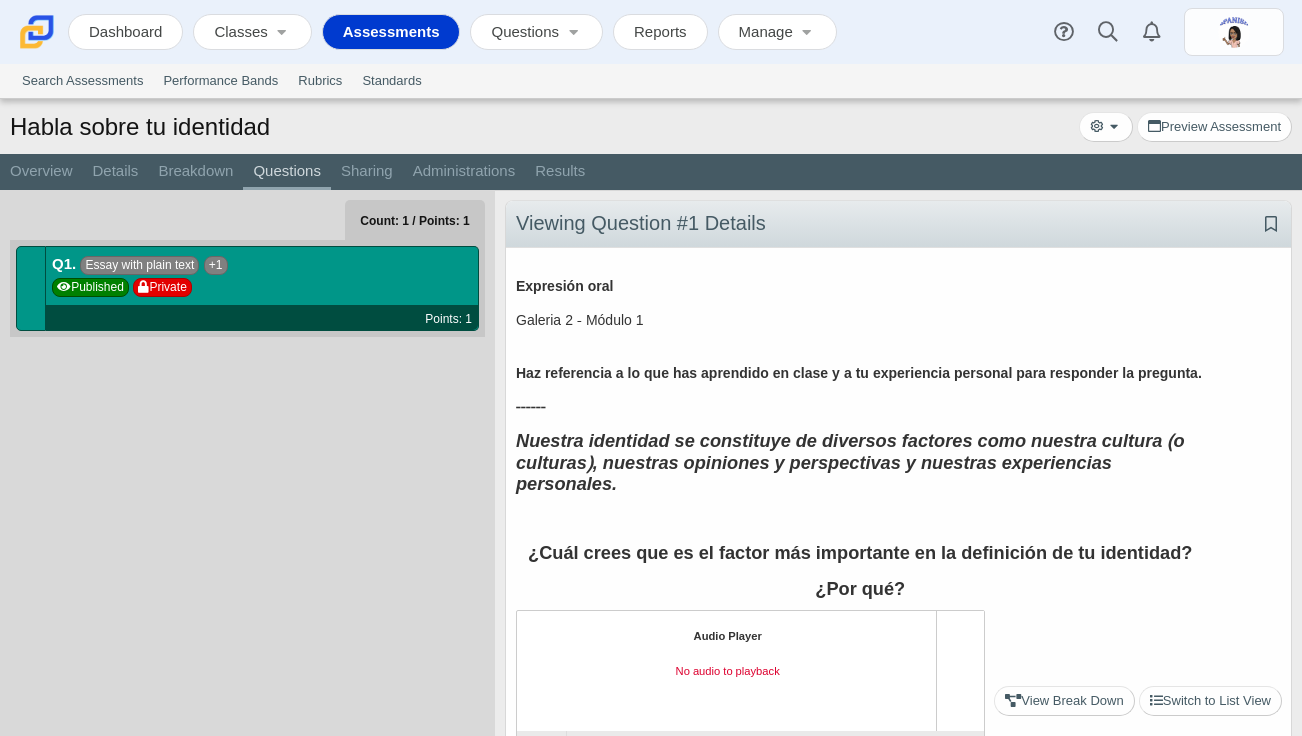 scroll, scrollTop: 0, scrollLeft: 0, axis: both 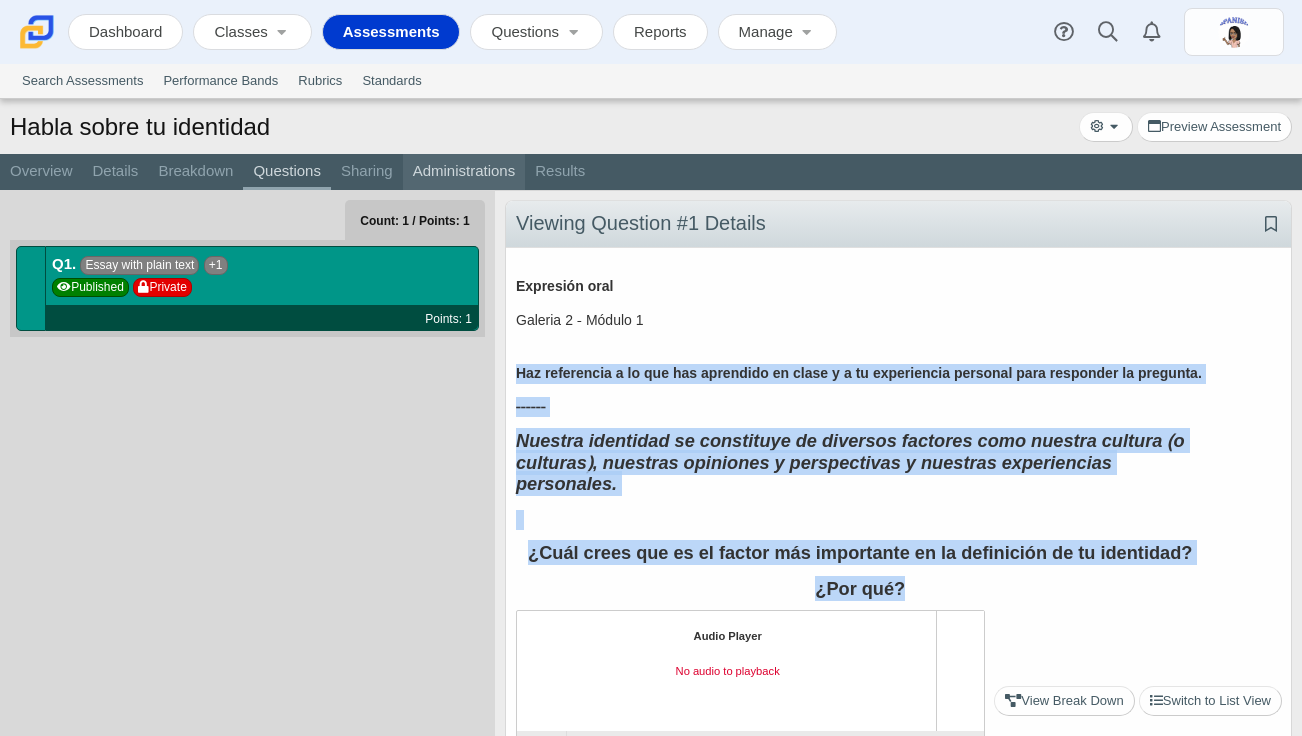 click on "Administrations" at bounding box center [464, 172] 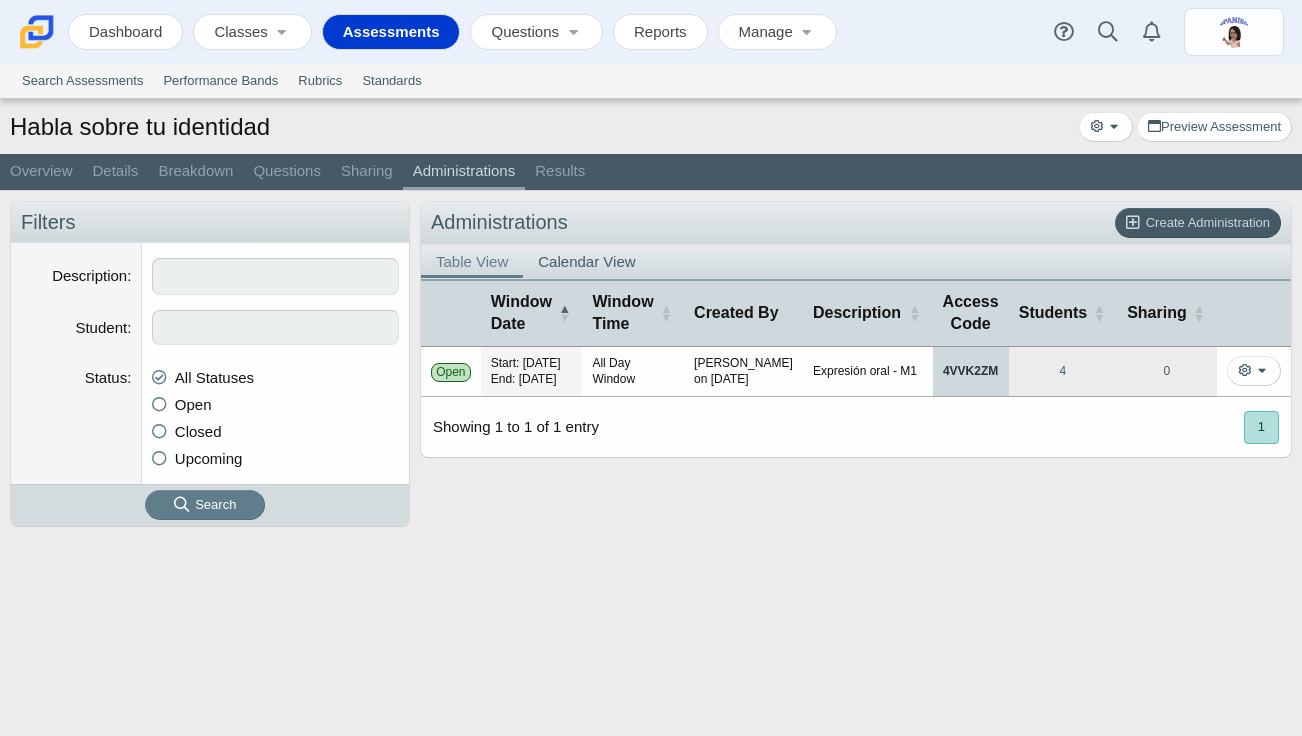 scroll, scrollTop: 0, scrollLeft: 0, axis: both 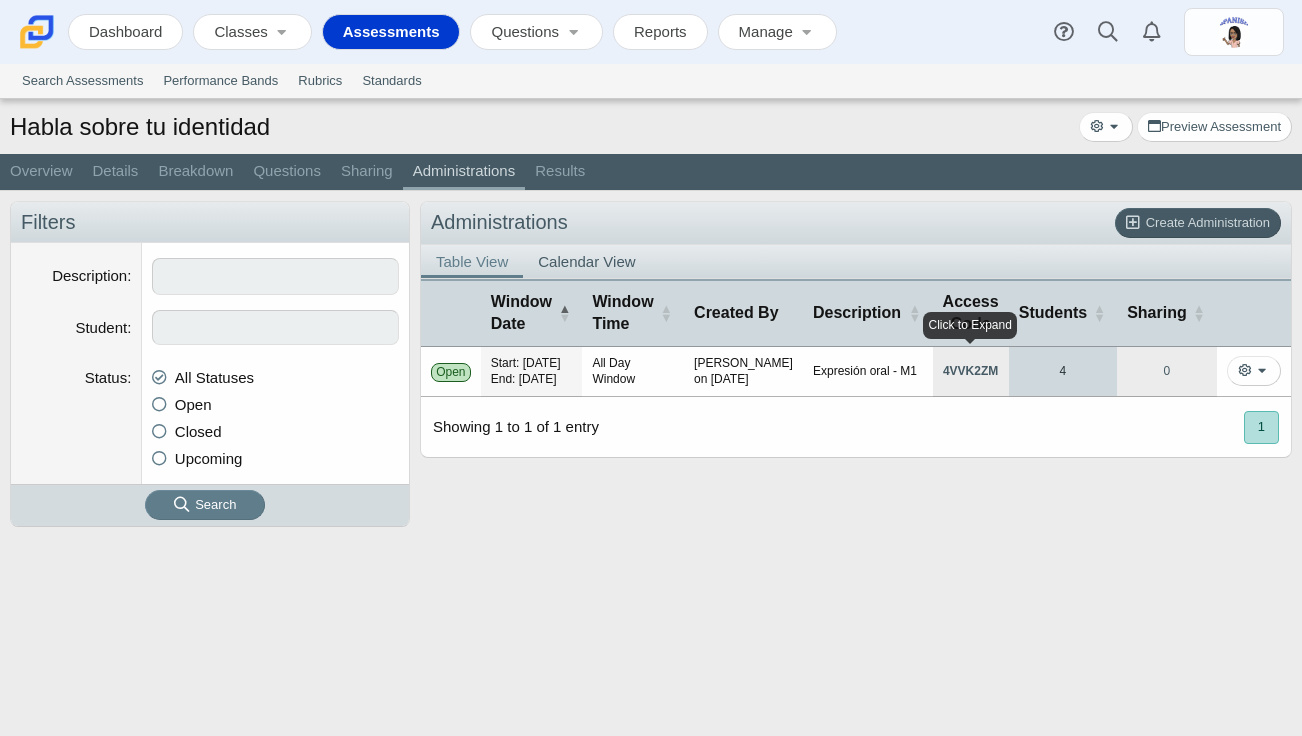 click on "4" at bounding box center (1063, 372) 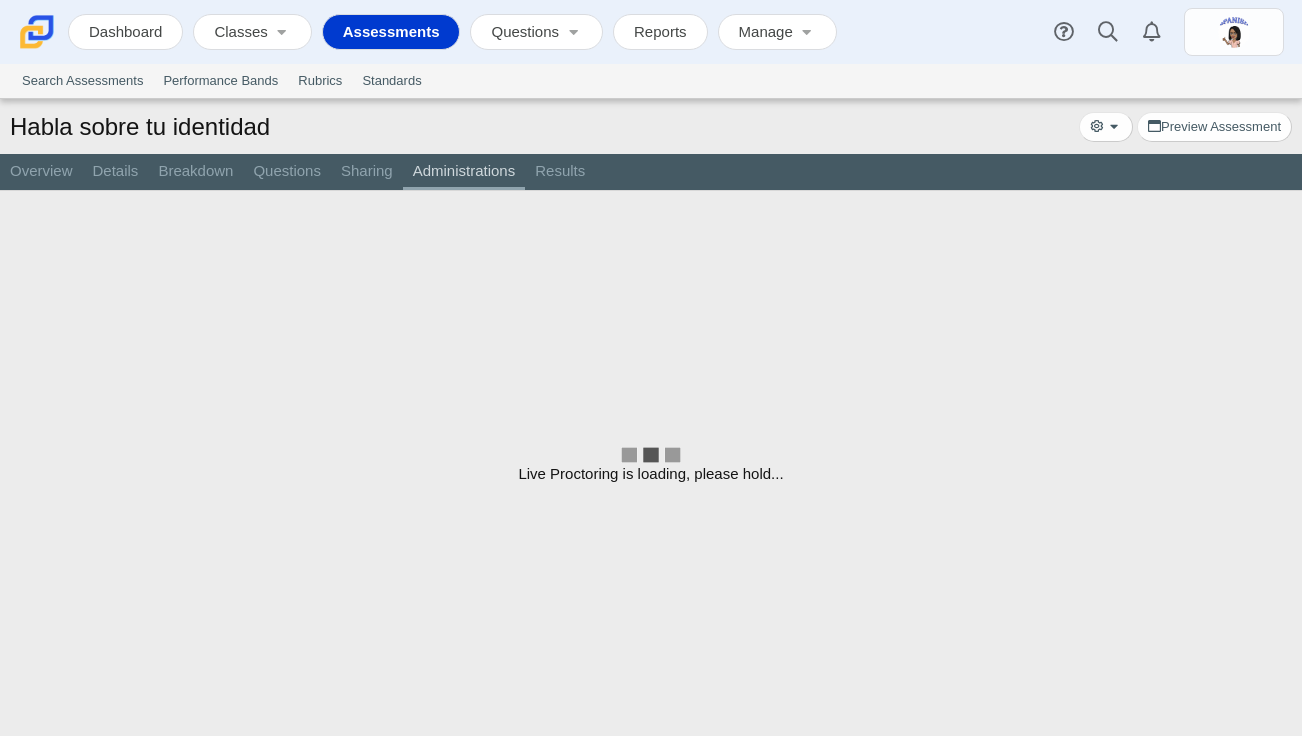 scroll, scrollTop: 0, scrollLeft: 0, axis: both 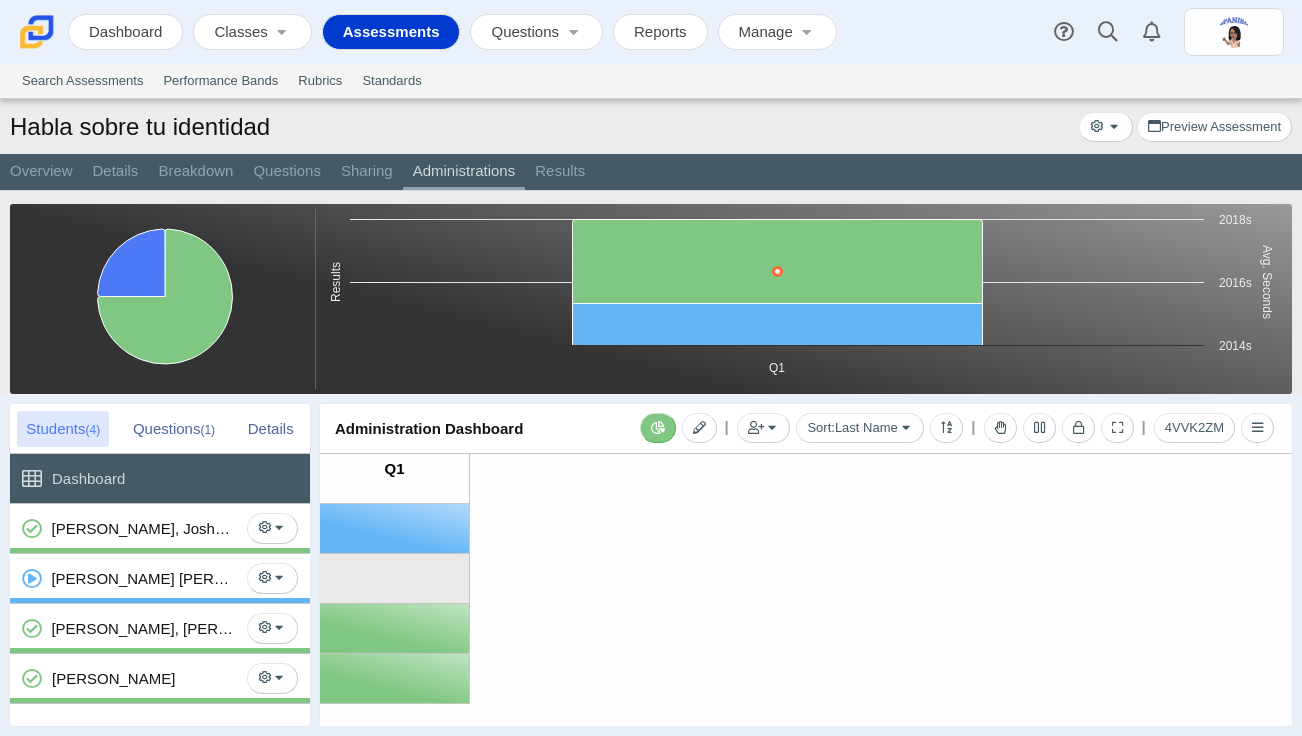 click on "Part 1: (No Preview Available) Part 2: (No Preview Available)" at bounding box center [394, 528] 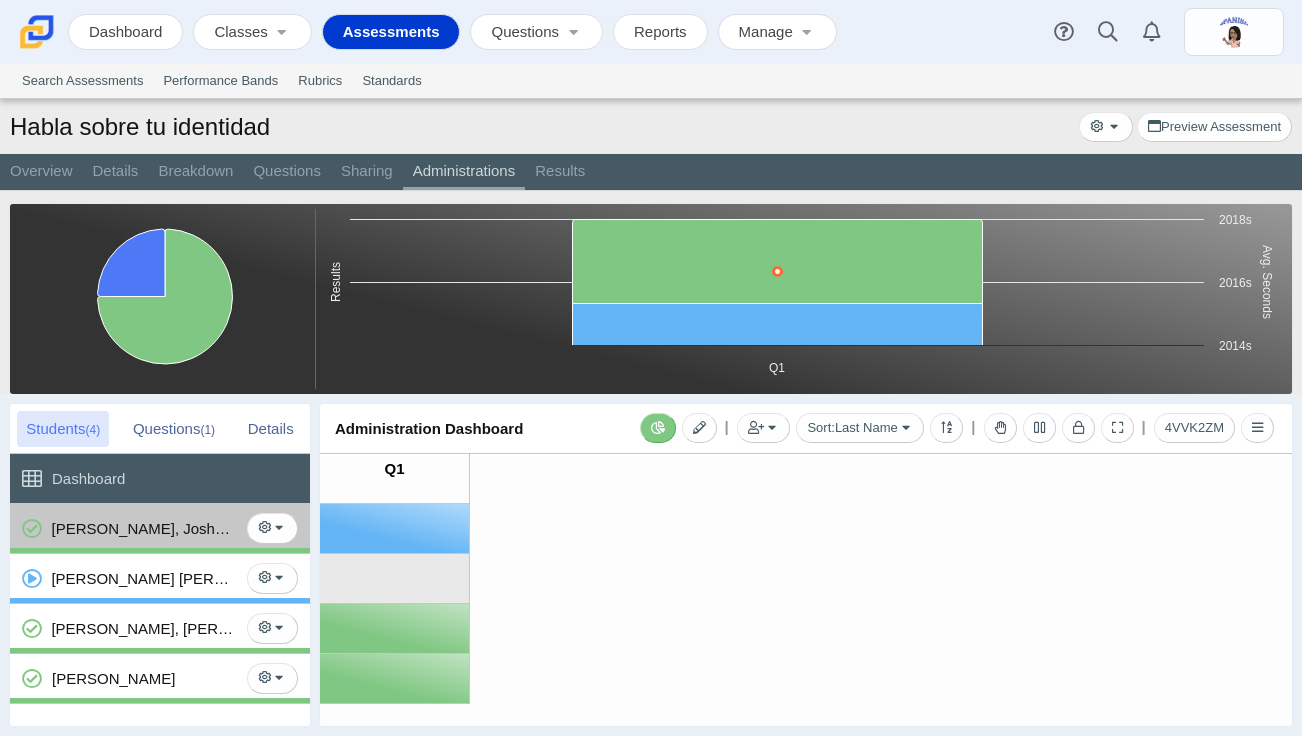 click on "[PERSON_NAME], Joshean" at bounding box center [145, 528] 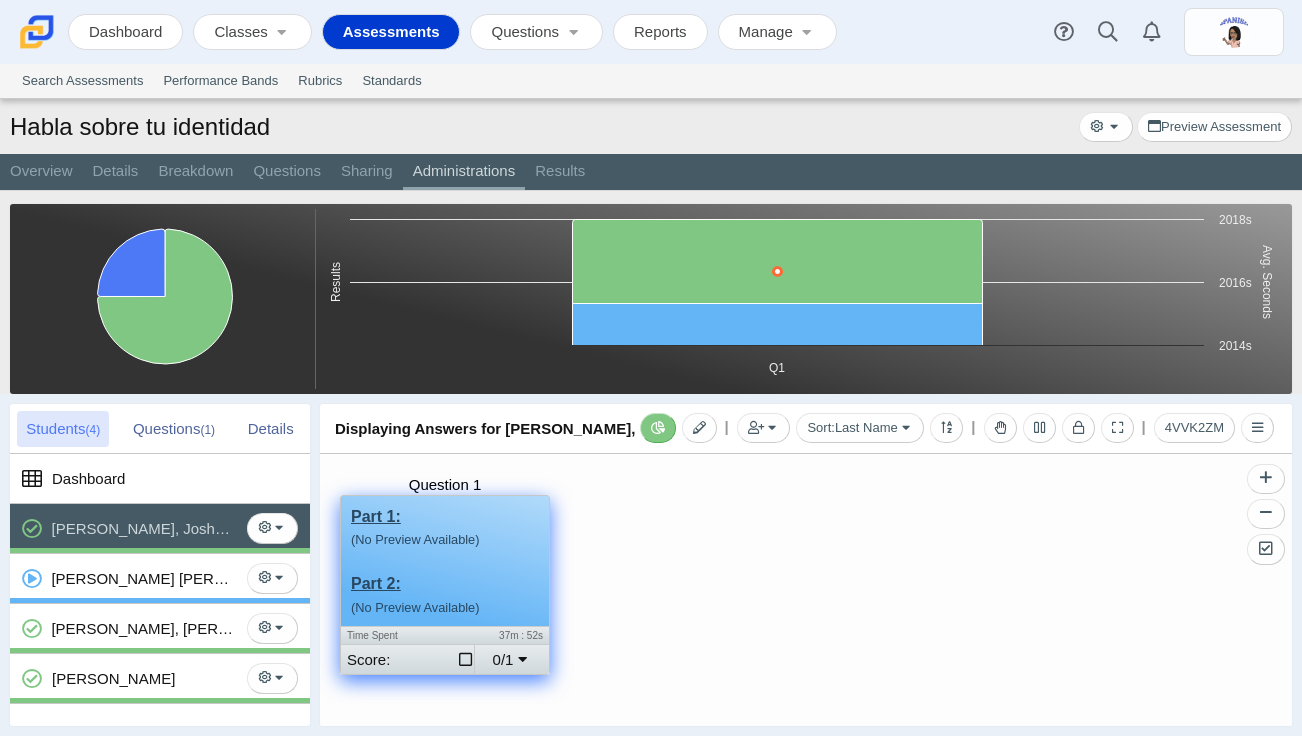 click on "(No Preview Available)" at bounding box center (415, 539) 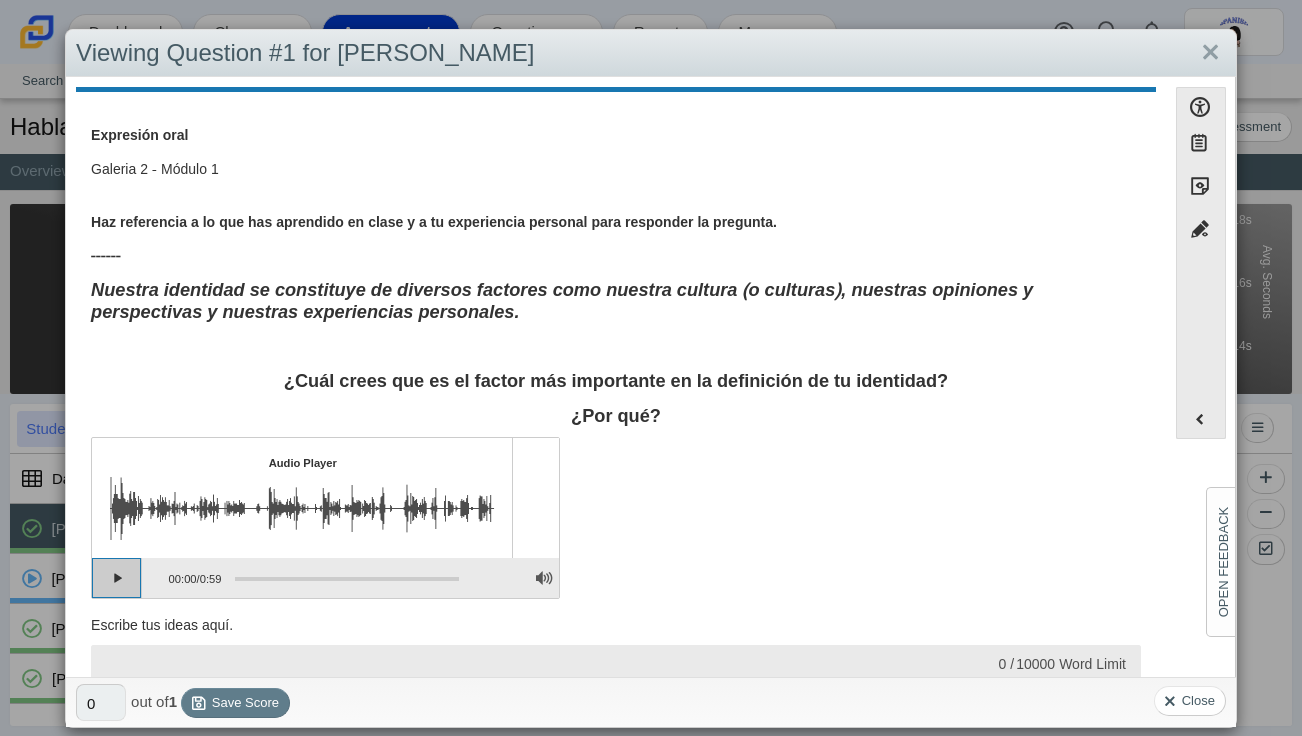 click at bounding box center (117, 578) 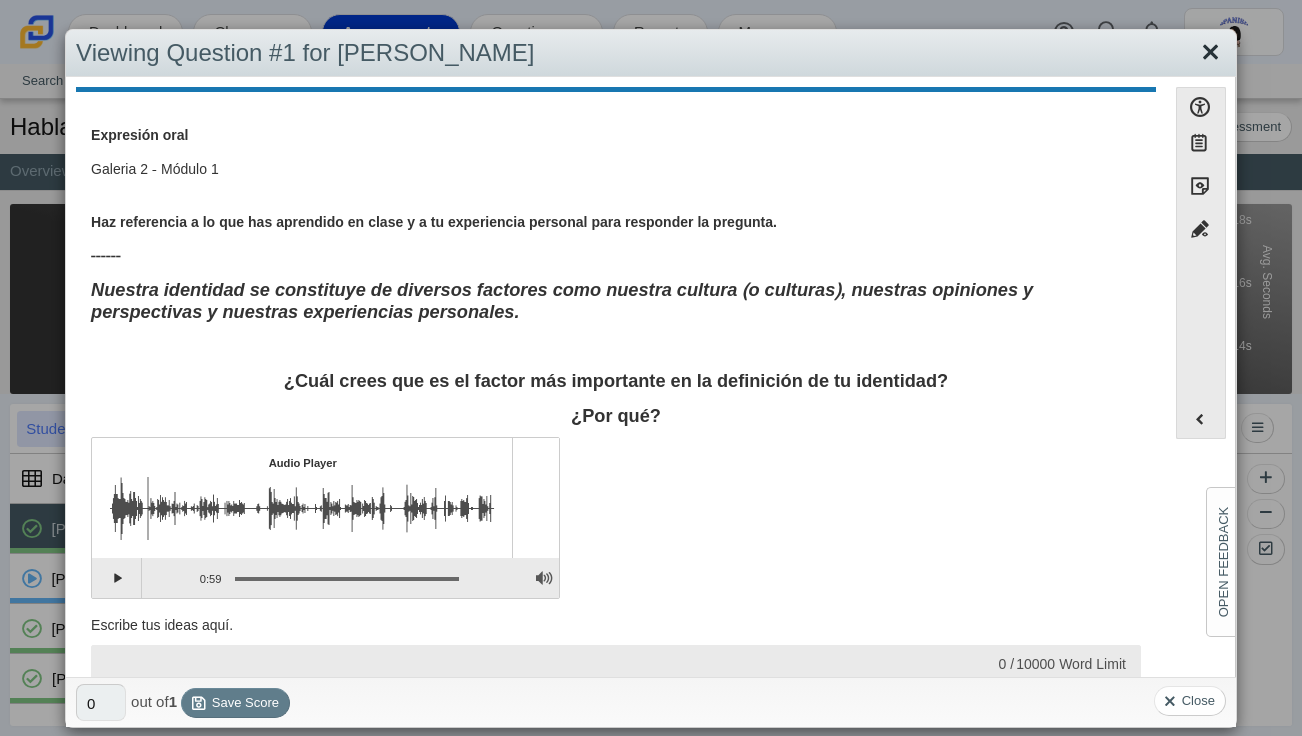 click at bounding box center [1210, 53] 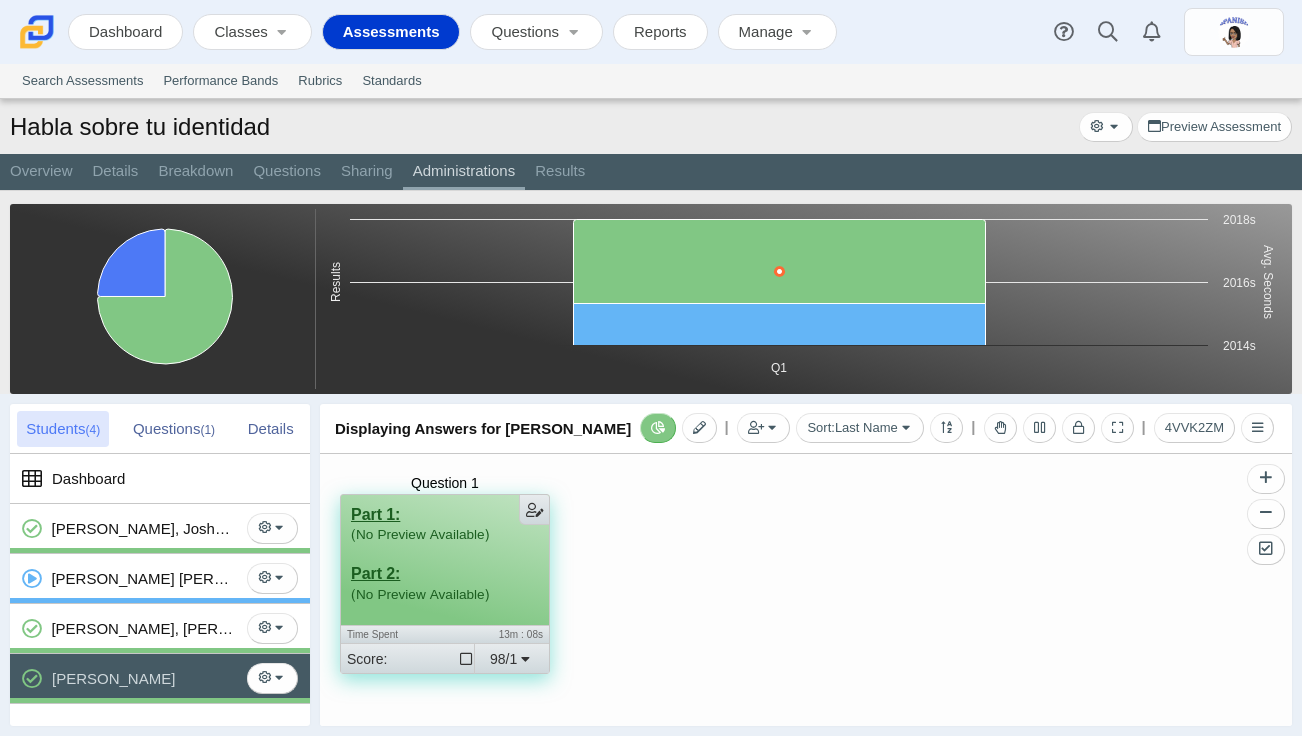 scroll, scrollTop: 0, scrollLeft: 0, axis: both 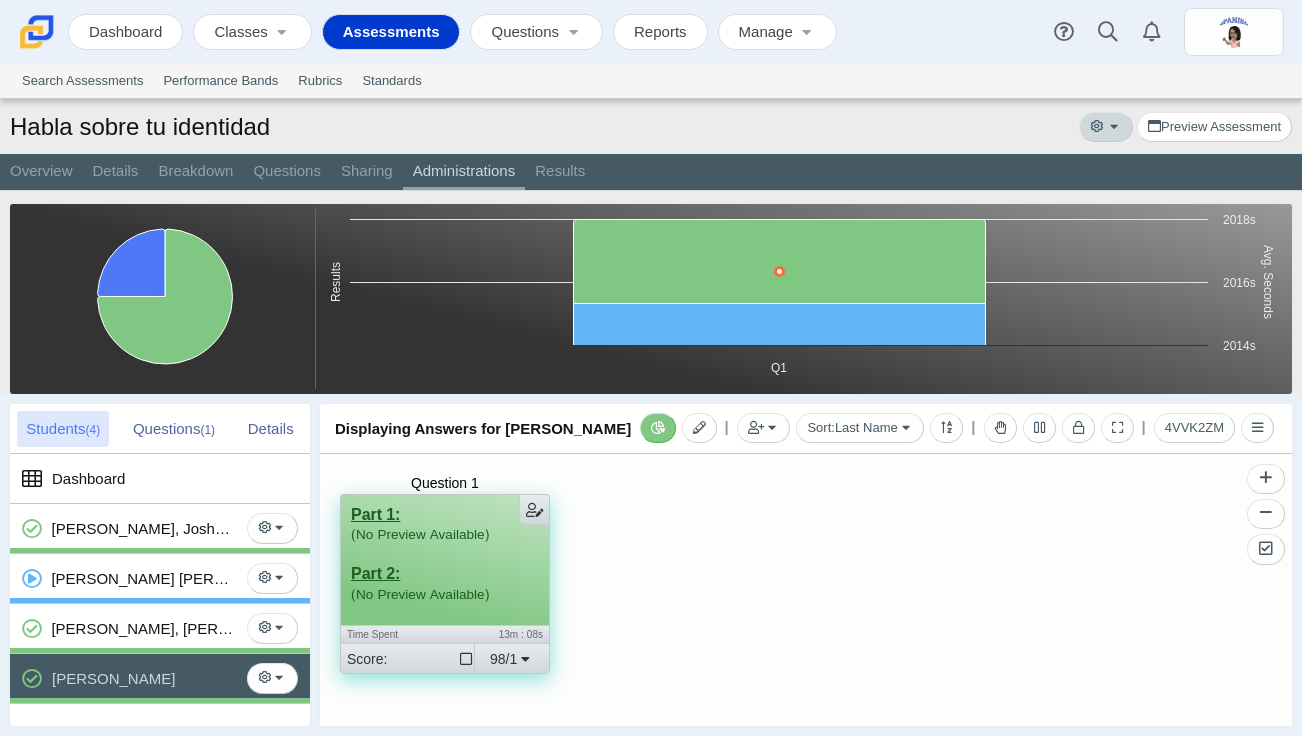 click at bounding box center (1106, 127) 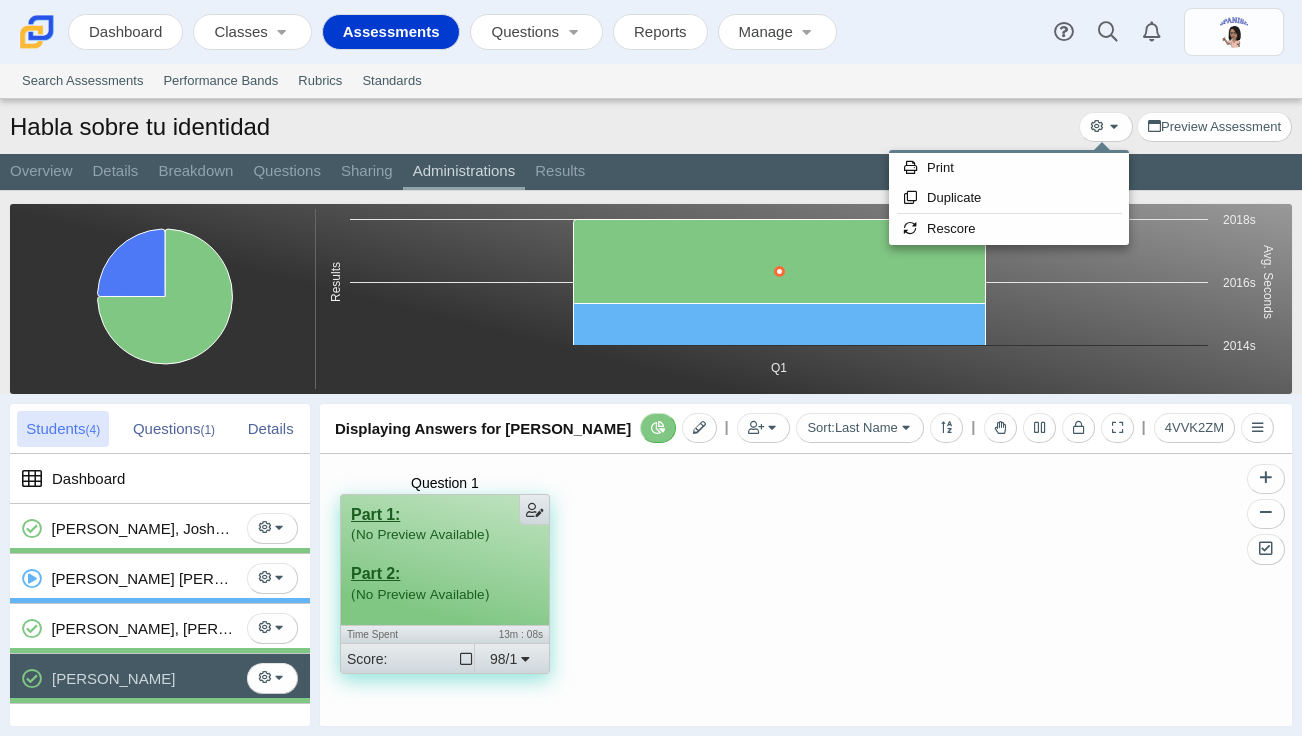 click on "Habla sobre tu identidad
Preview Assessment" at bounding box center (651, 129) 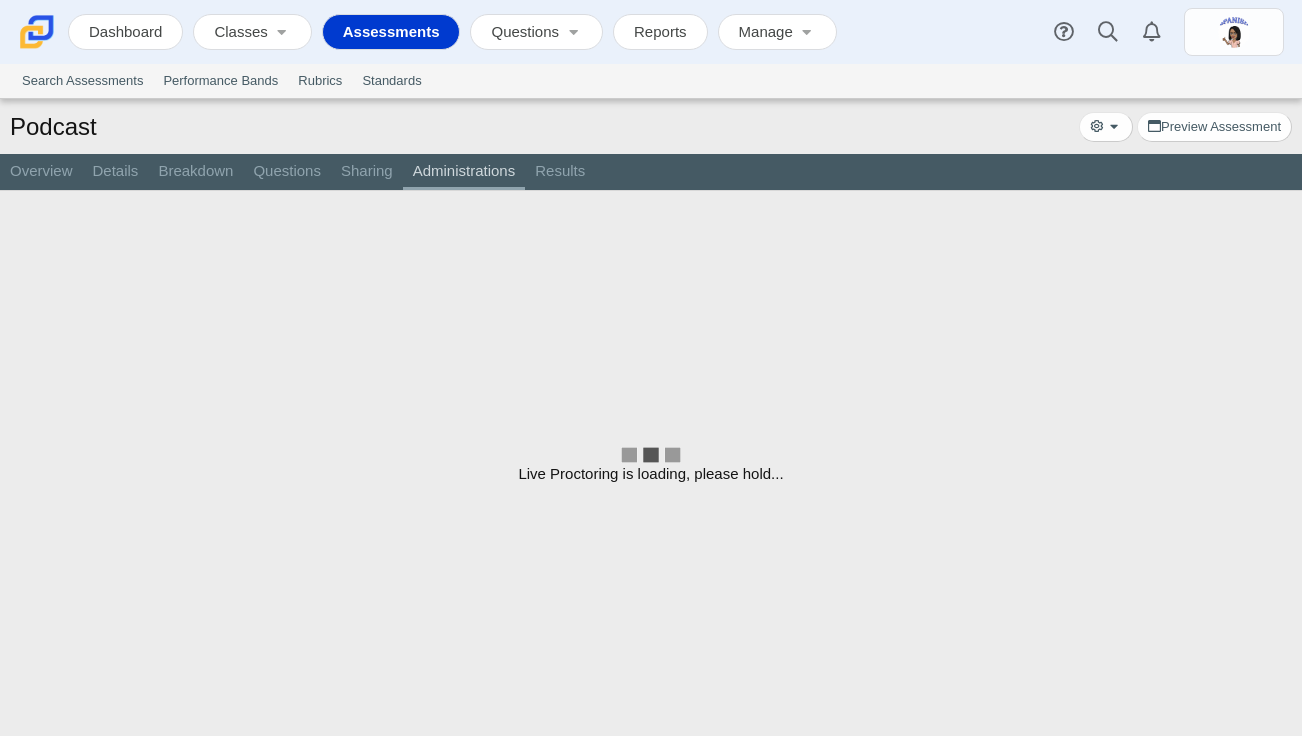 scroll, scrollTop: 0, scrollLeft: 0, axis: both 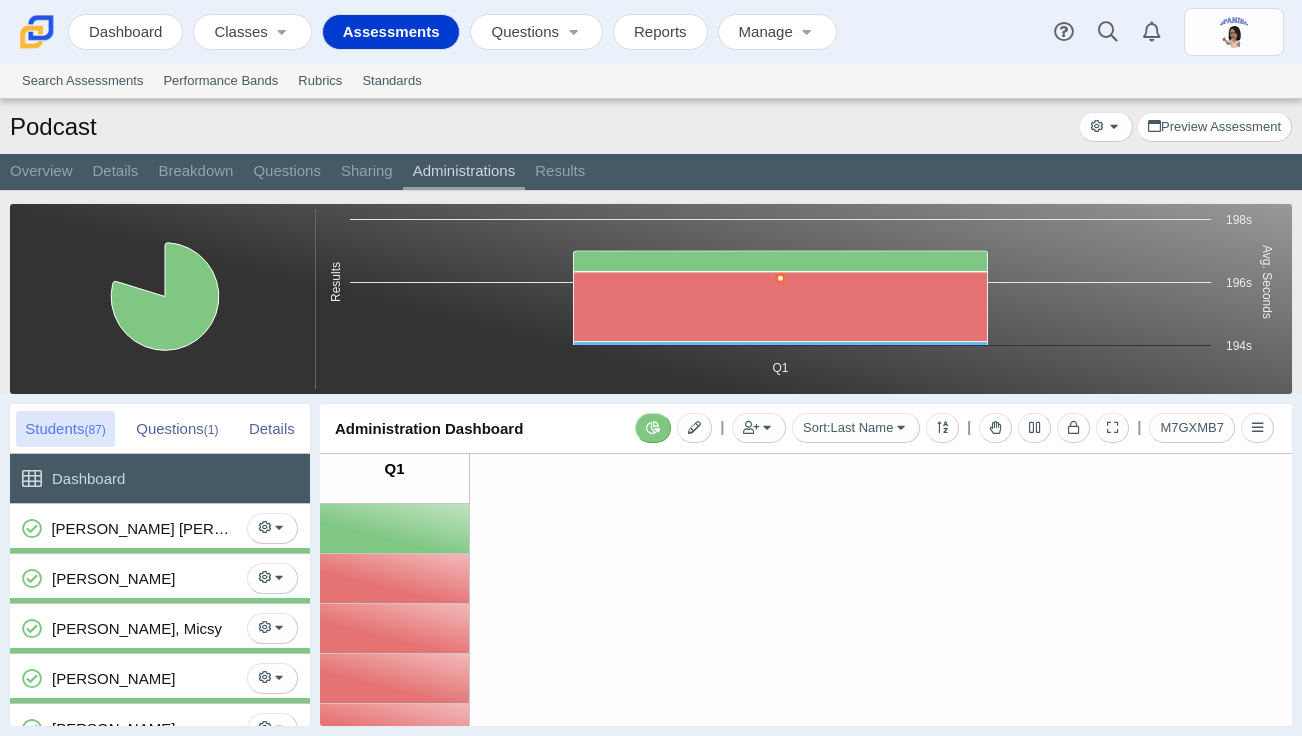 click at bounding box center [37, 32] 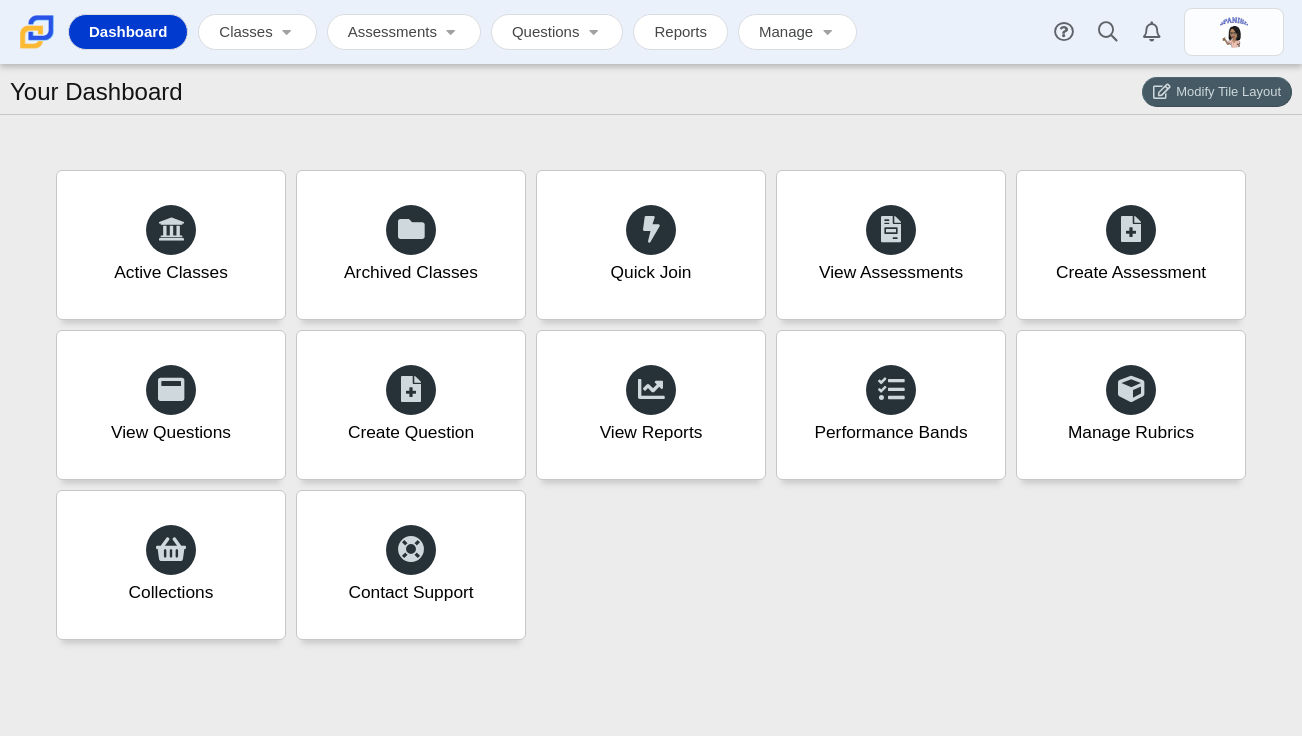 scroll, scrollTop: 0, scrollLeft: 0, axis: both 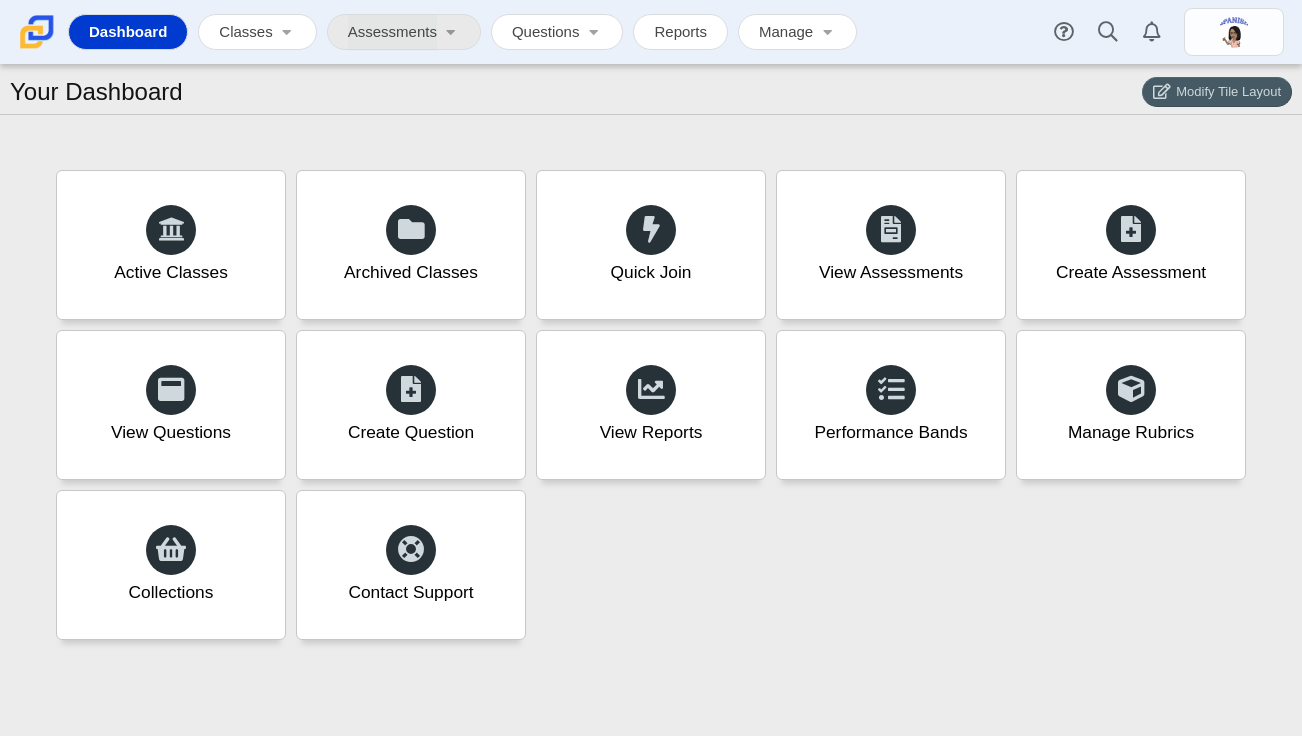 click on "Assessments" at bounding box center (392, 33) 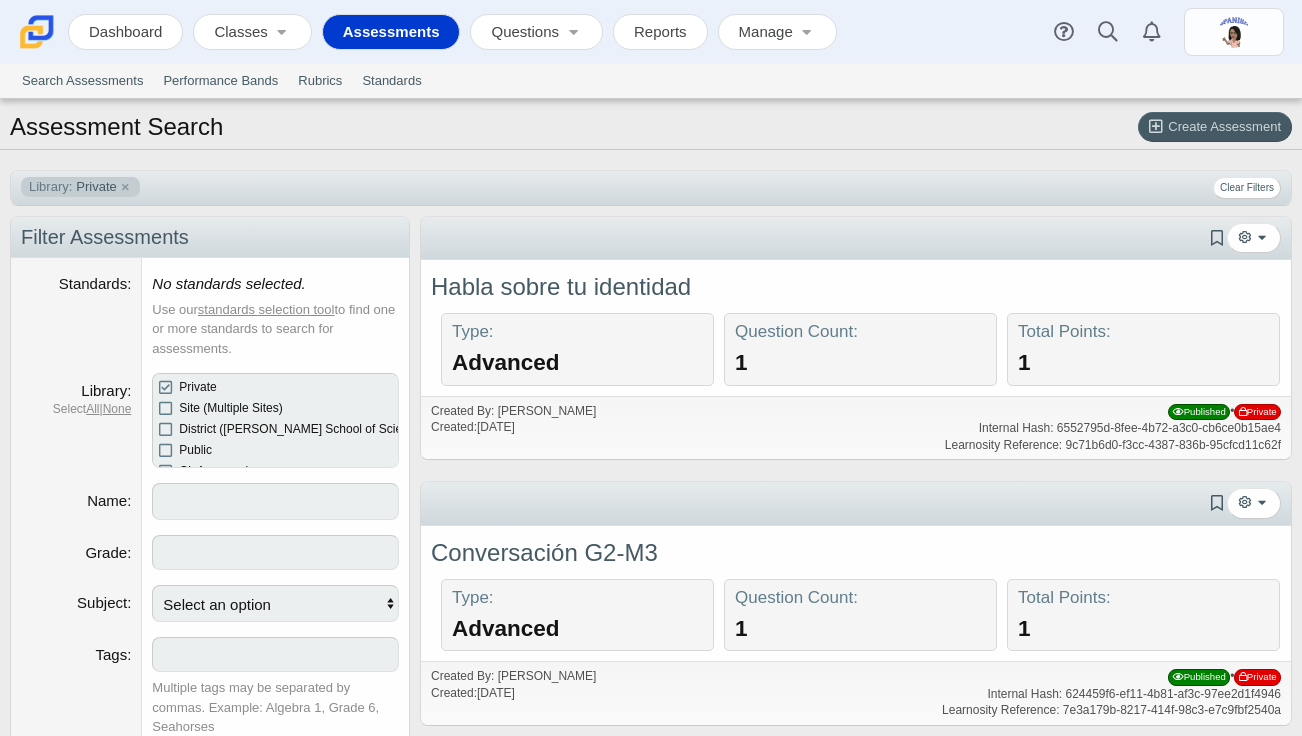 select 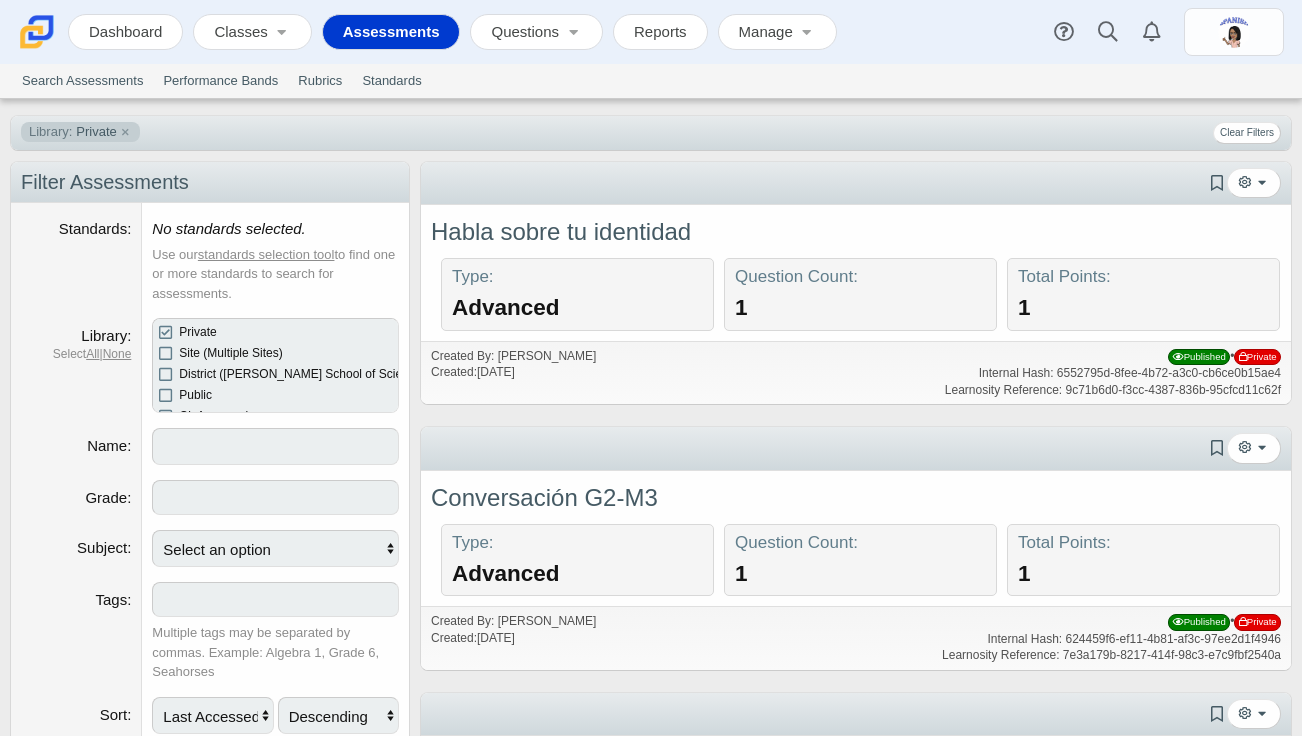 scroll, scrollTop: 61, scrollLeft: 0, axis: vertical 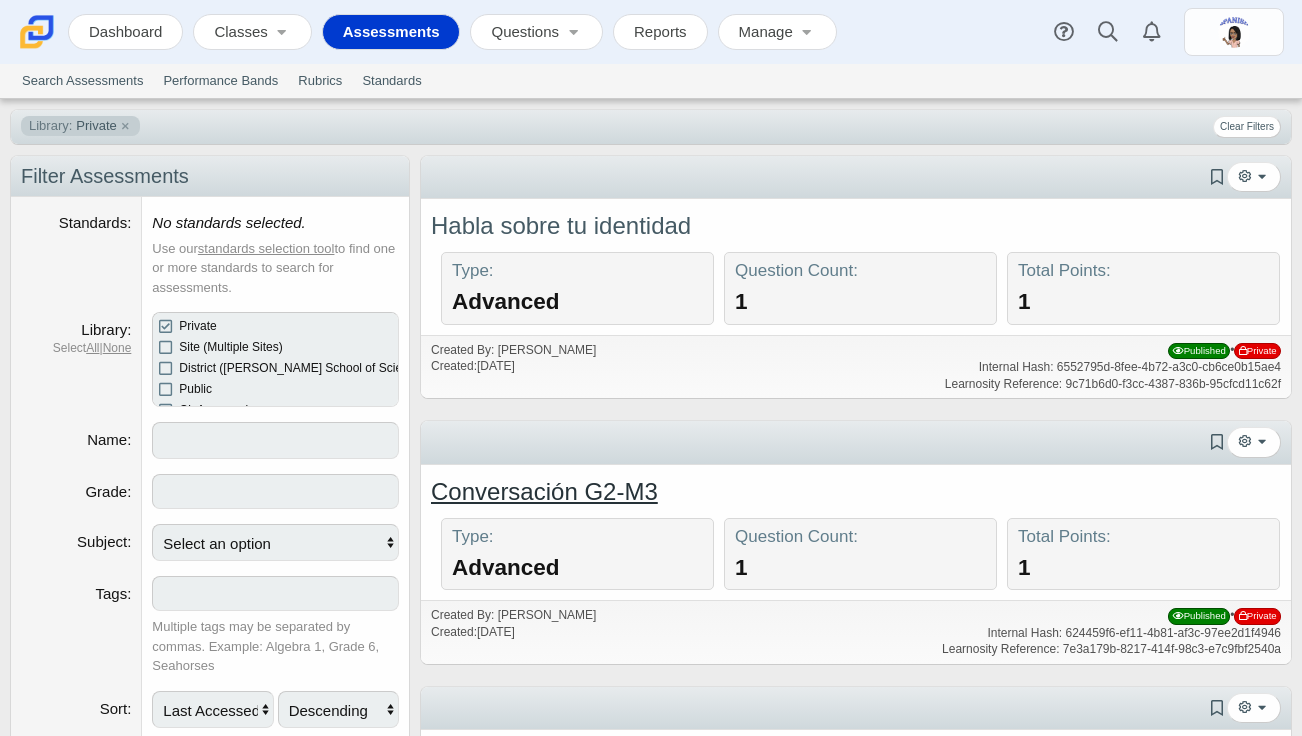 click on "Conversación G2-M3" at bounding box center (544, 491) 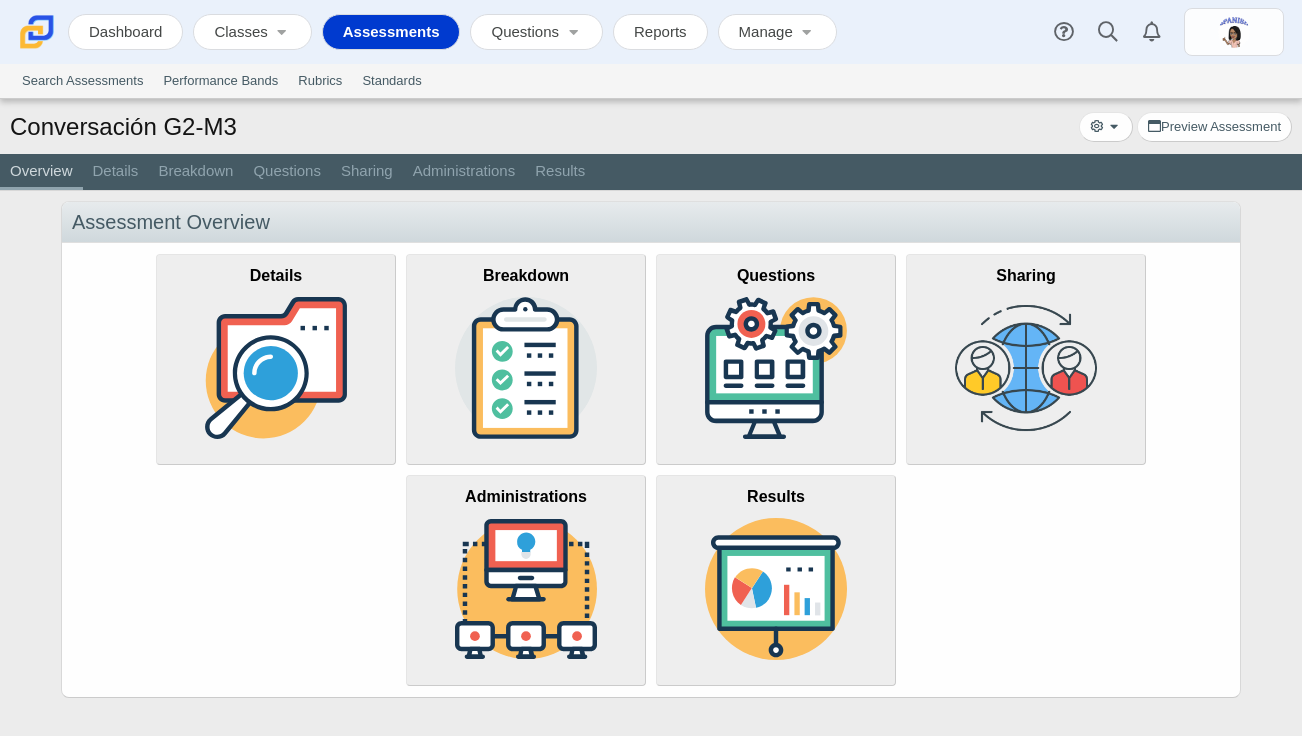 scroll, scrollTop: 0, scrollLeft: 0, axis: both 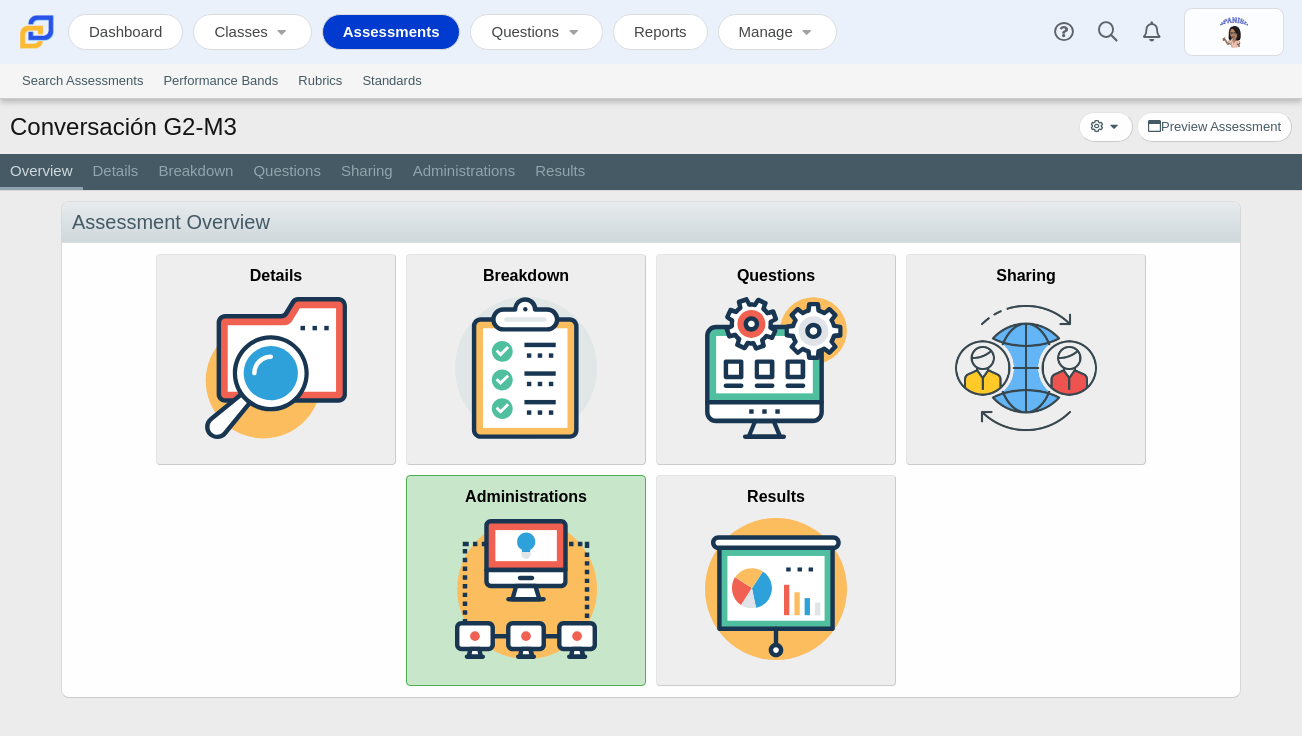 click at bounding box center [526, 589] 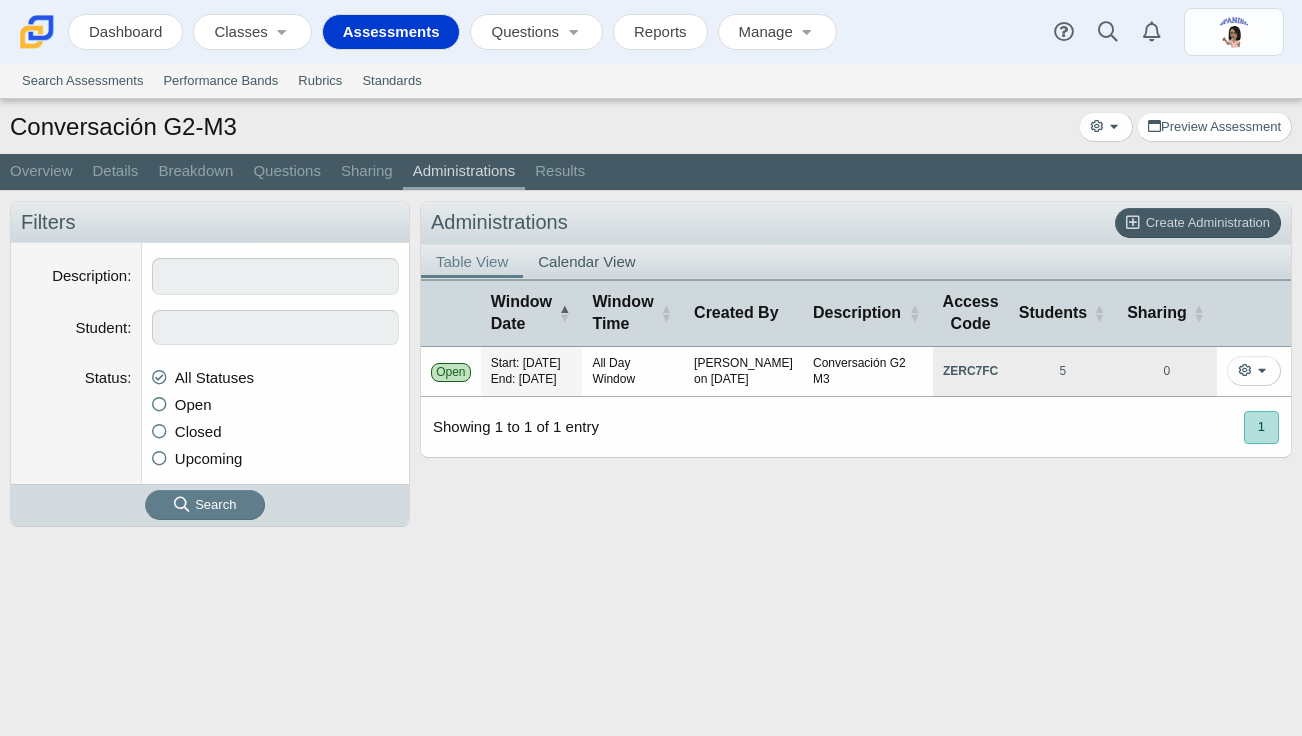 scroll, scrollTop: 0, scrollLeft: 0, axis: both 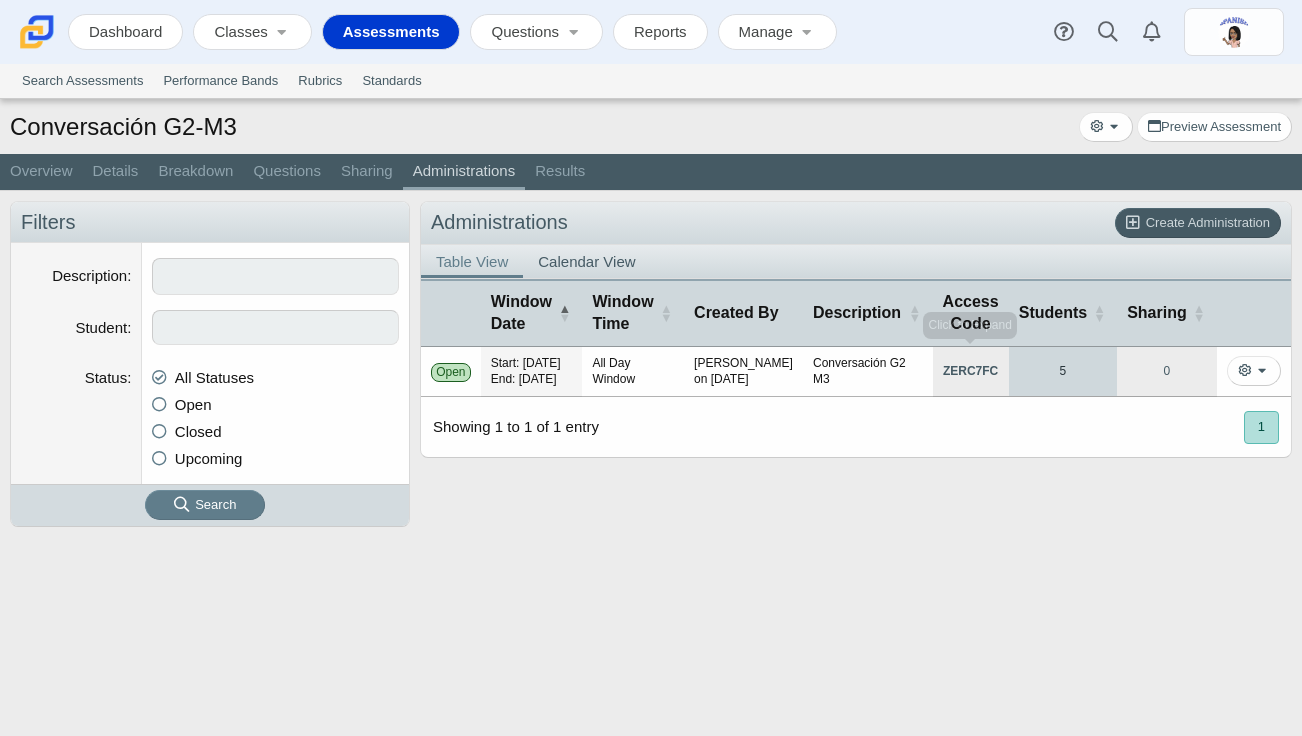 click on "5" at bounding box center [1063, 372] 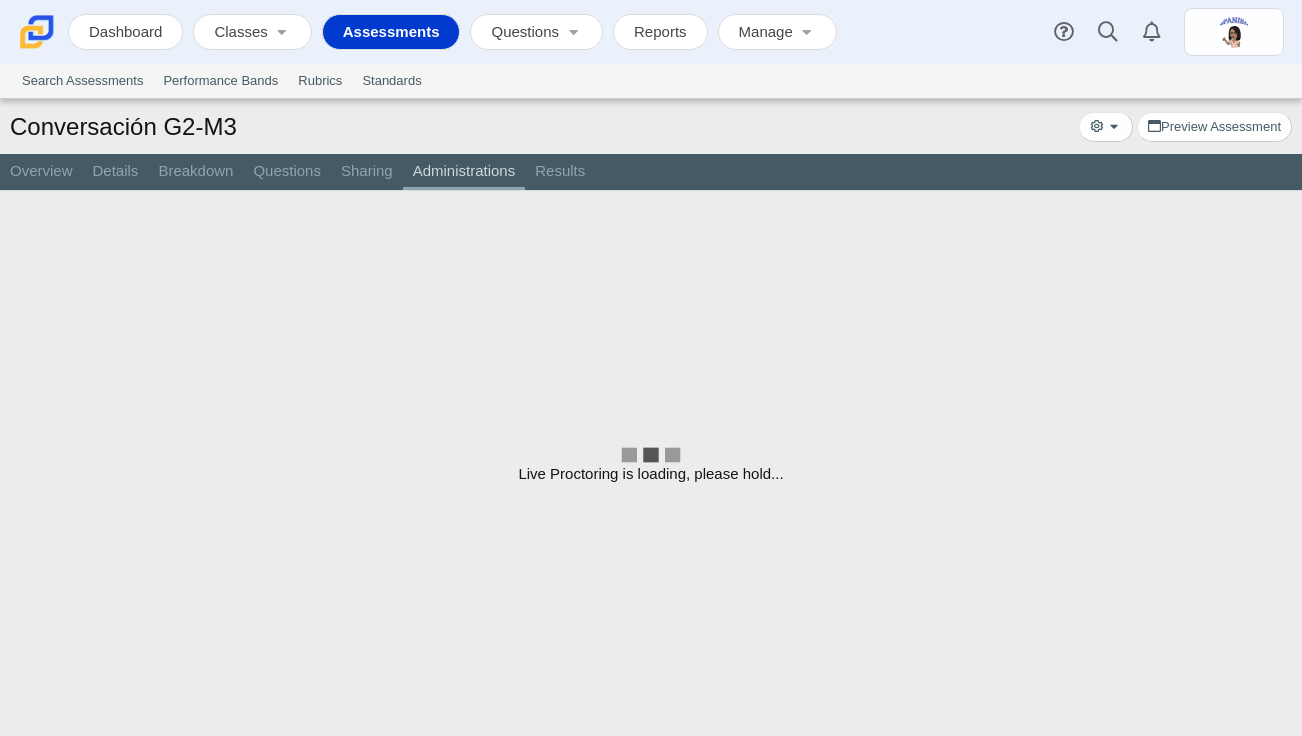 scroll, scrollTop: 0, scrollLeft: 0, axis: both 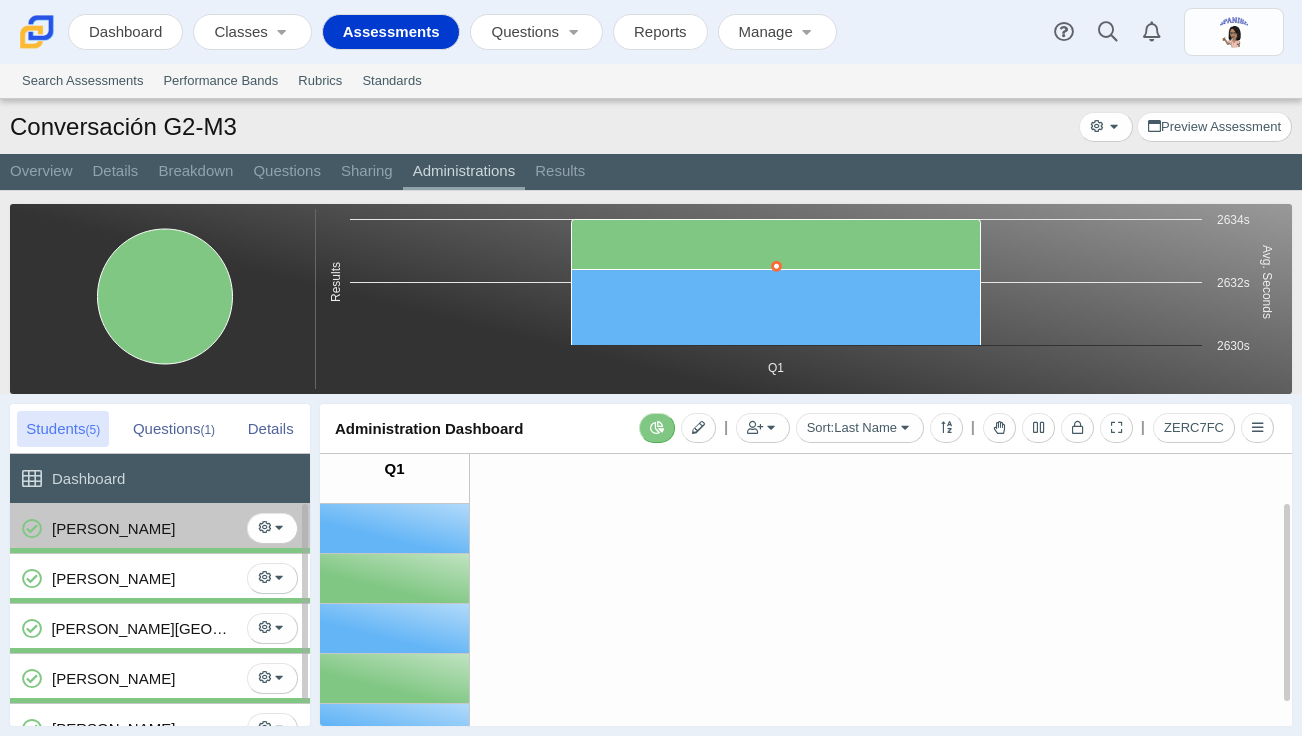 click on "Castelan Hernandez, Andrea" at bounding box center [113, 528] 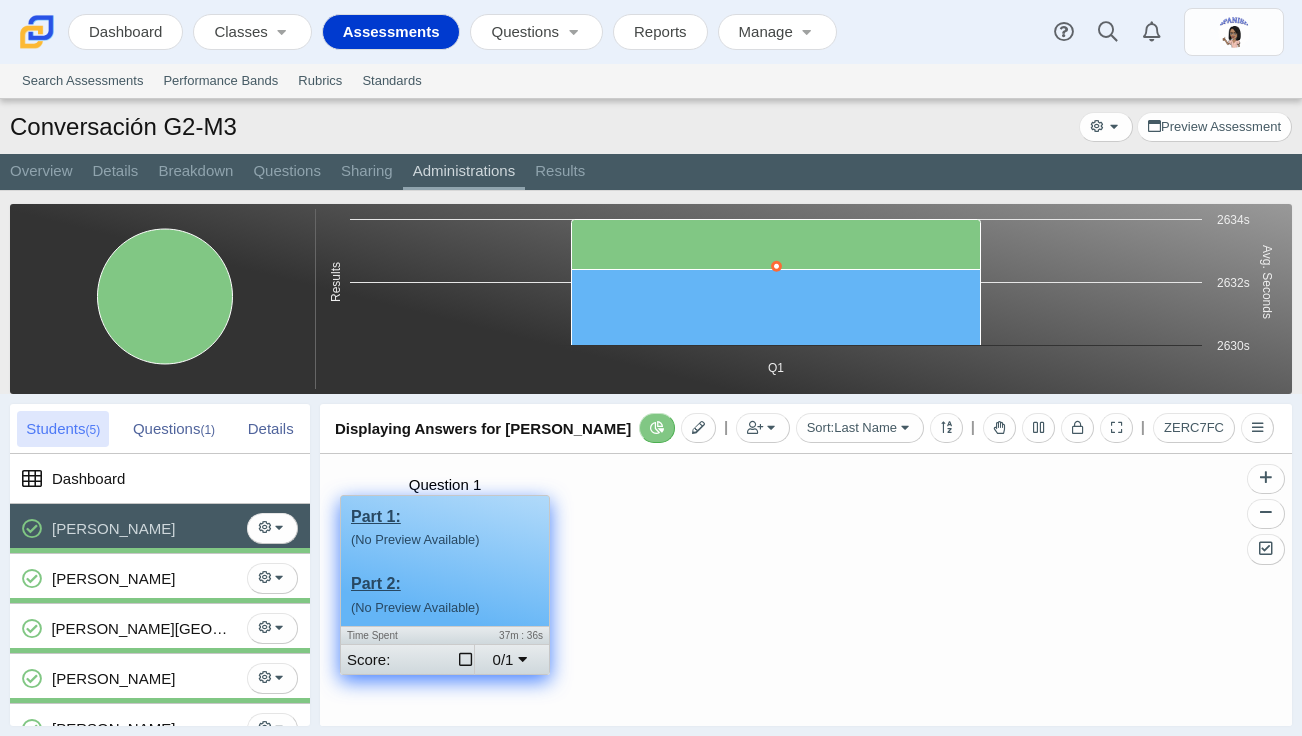 click on "Part 1: (No Preview Available) Part 2: (No Preview Available)" at bounding box center (415, 573) 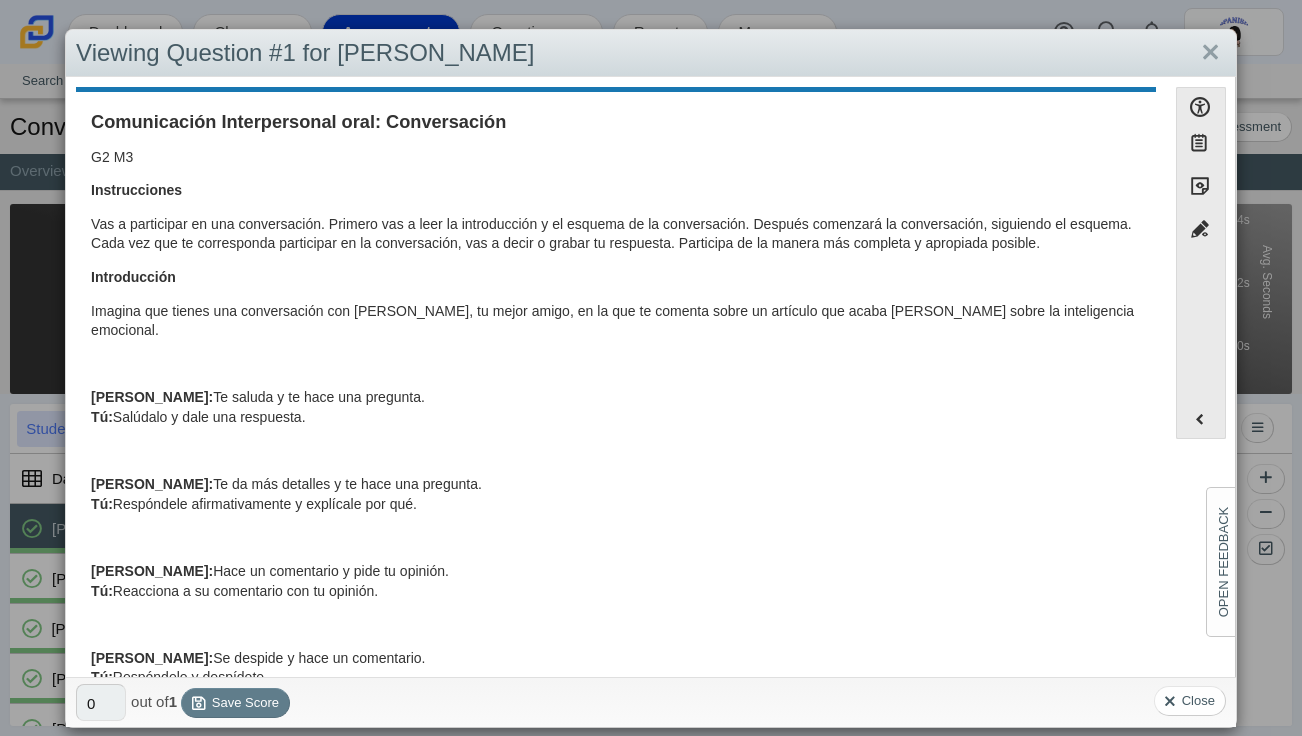 scroll, scrollTop: 0, scrollLeft: 169, axis: horizontal 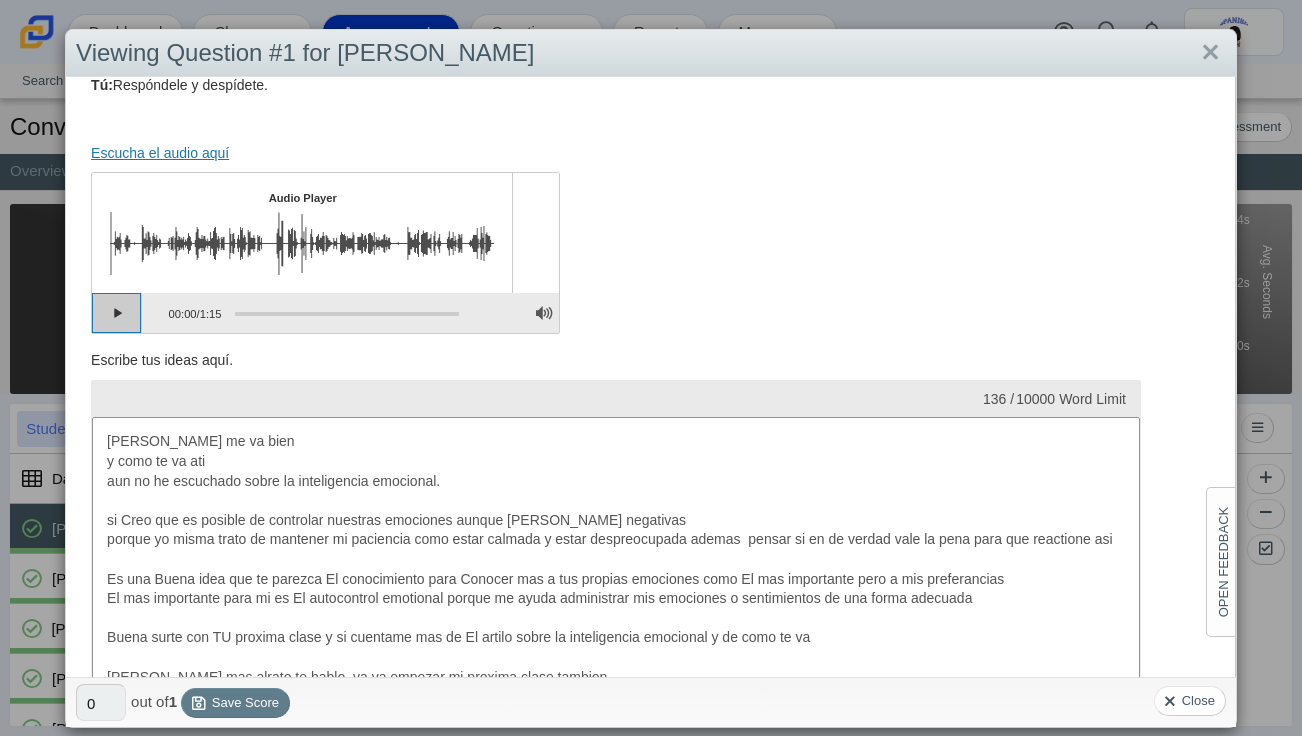 click at bounding box center [117, 313] 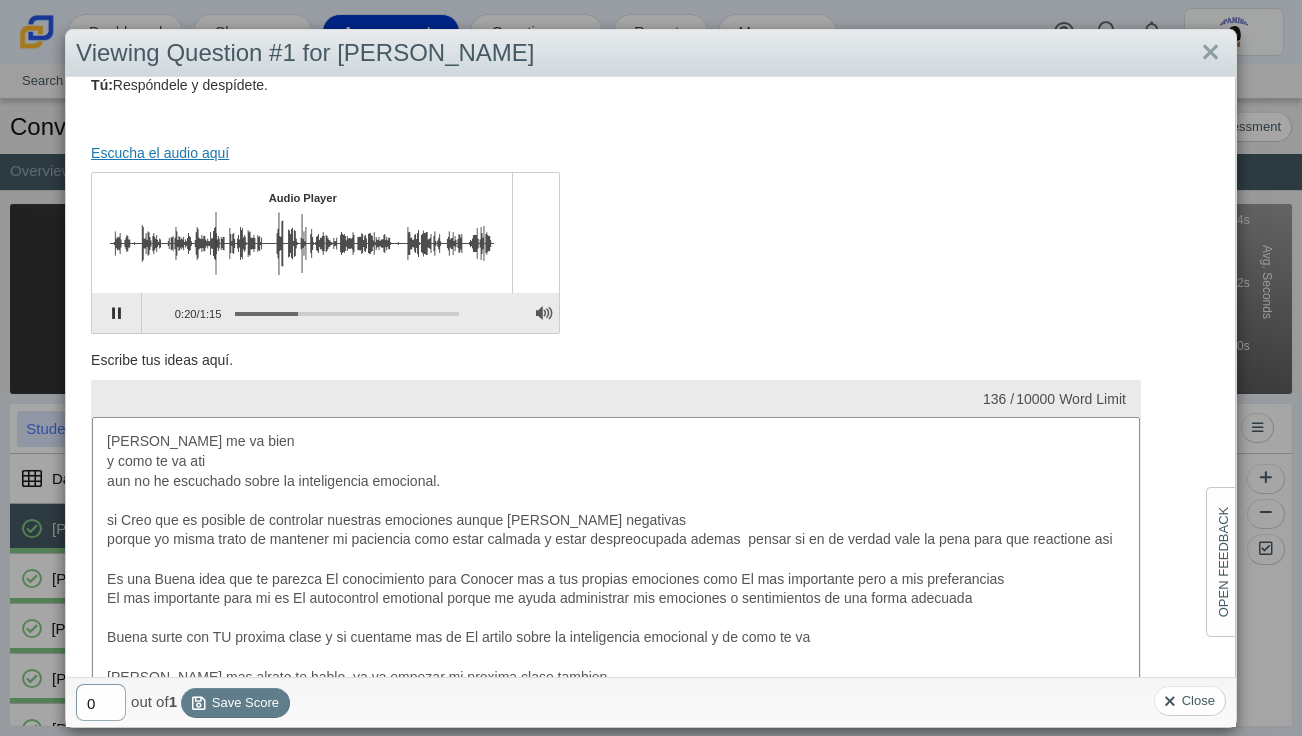drag, startPoint x: 103, startPoint y: 694, endPoint x: 79, endPoint y: 694, distance: 24 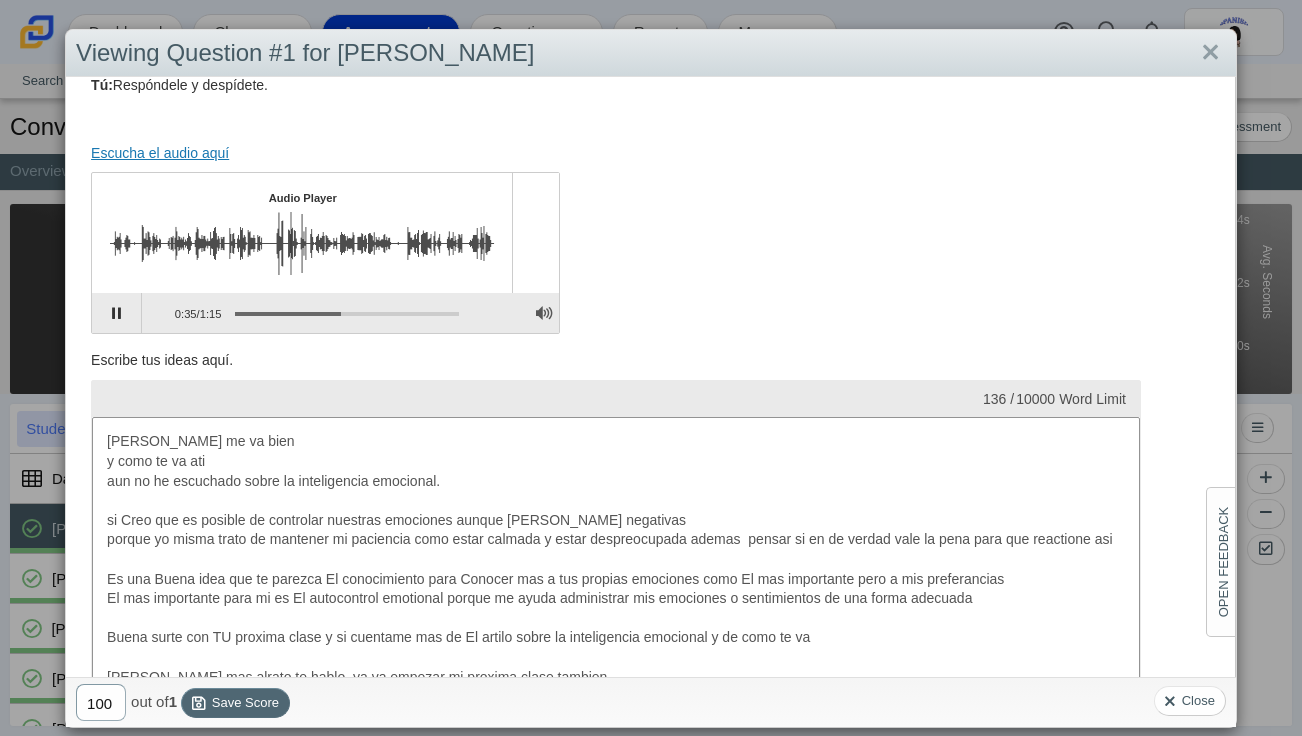 type on "100" 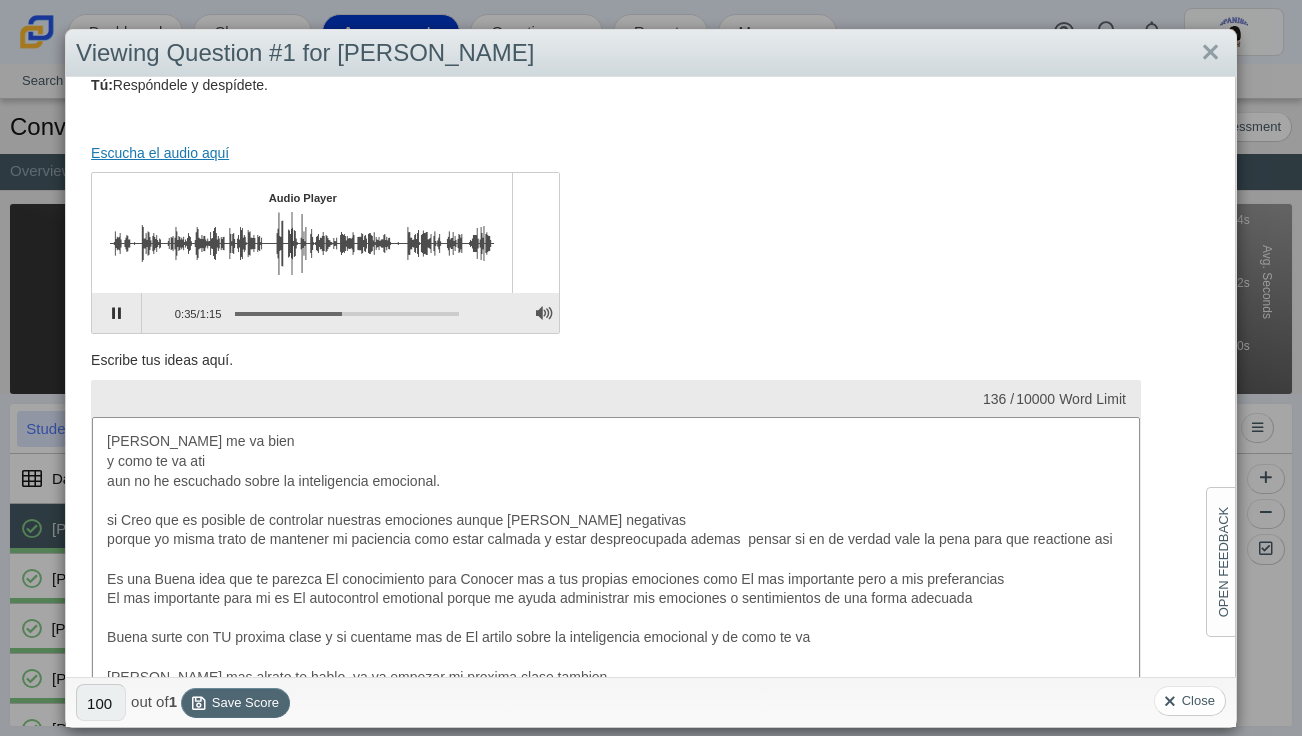 click on "Save Score" at bounding box center [235, 702] 